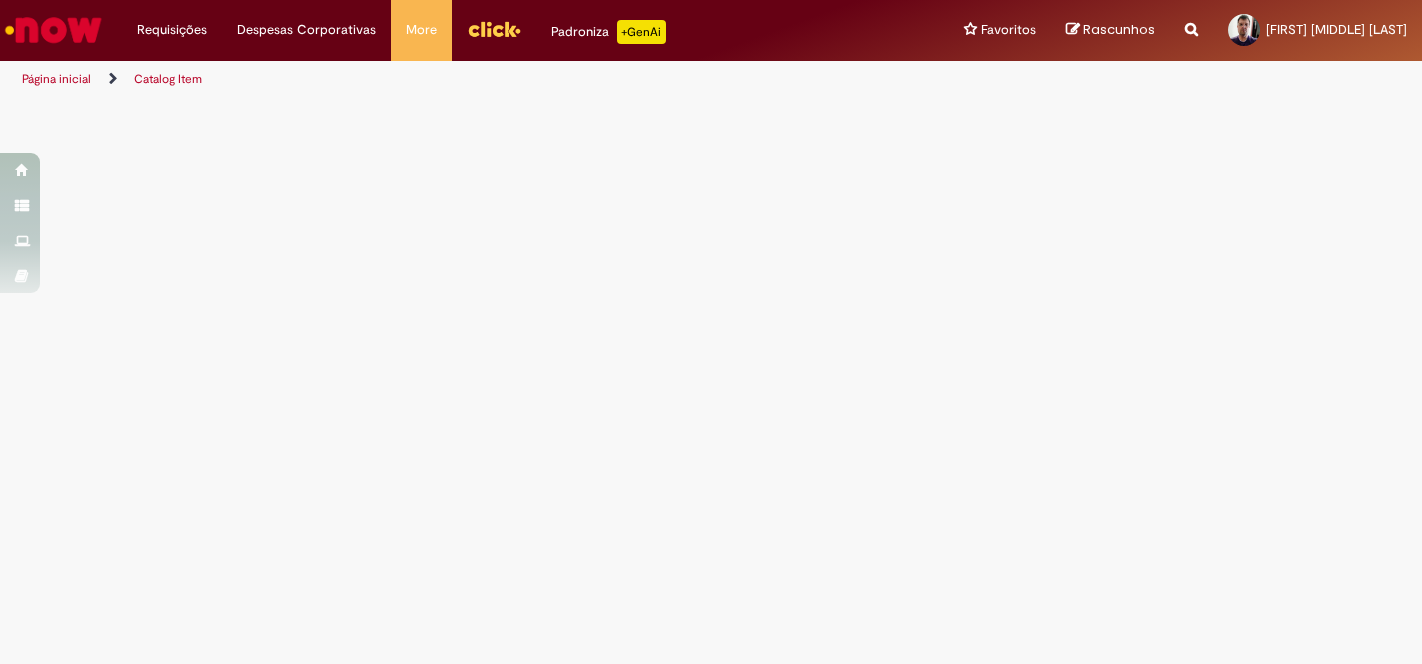 scroll, scrollTop: 0, scrollLeft: 0, axis: both 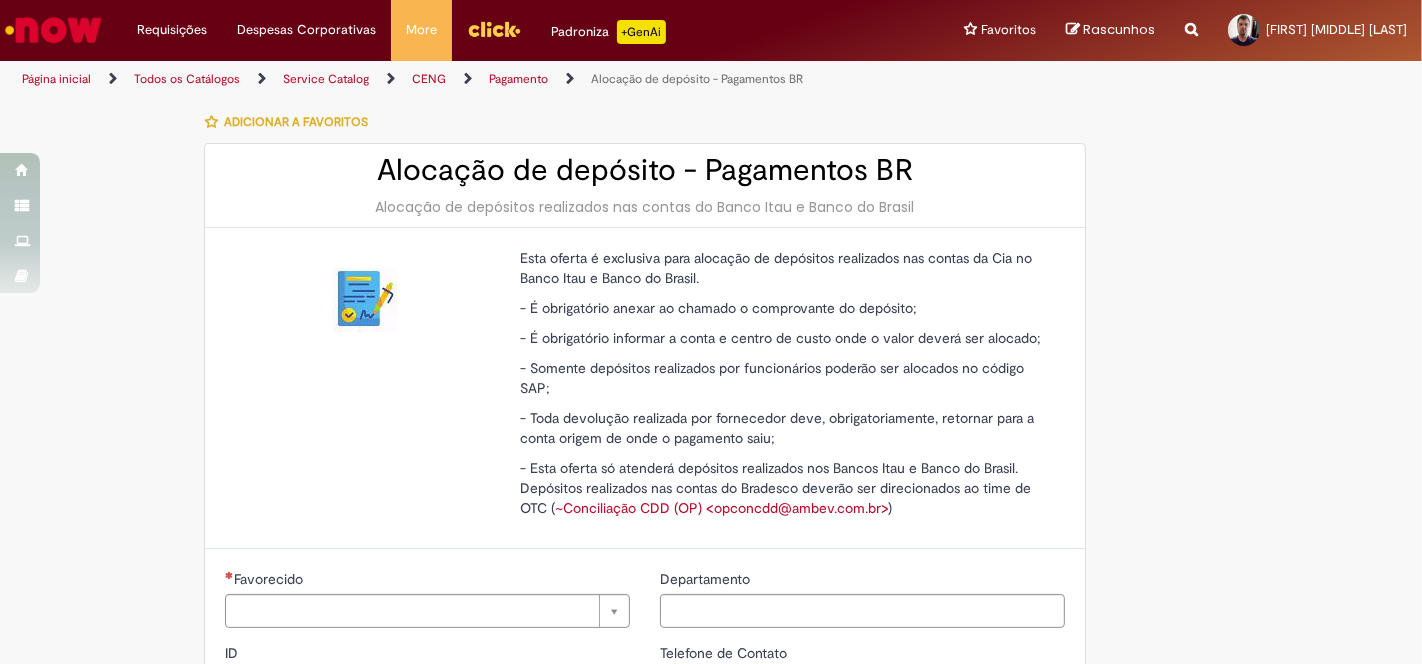type on "********" 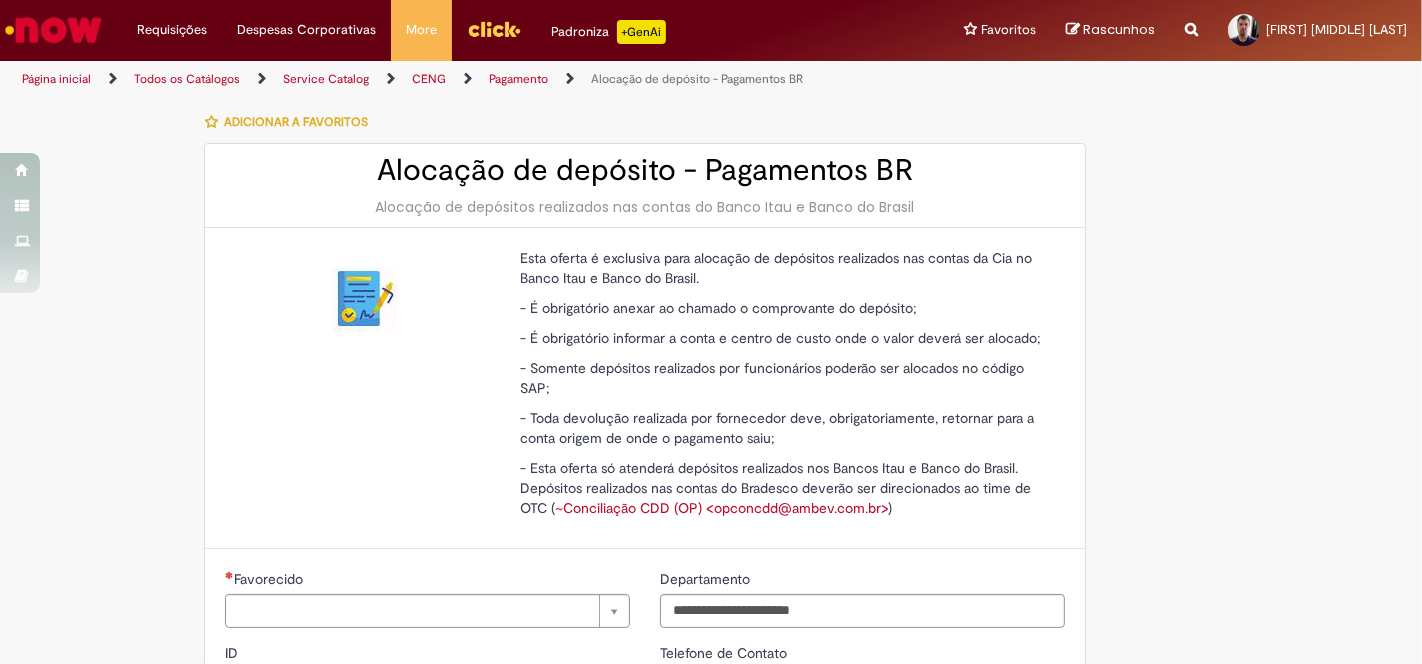 type on "**********" 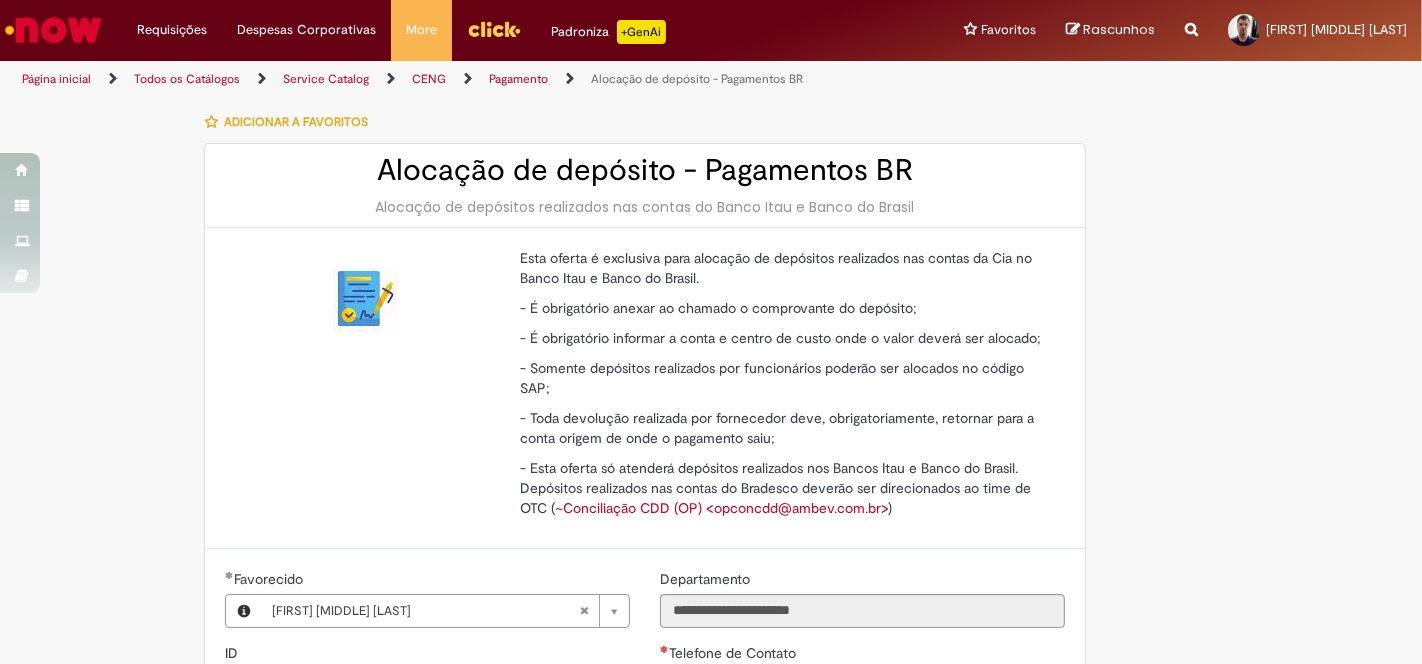 type on "**********" 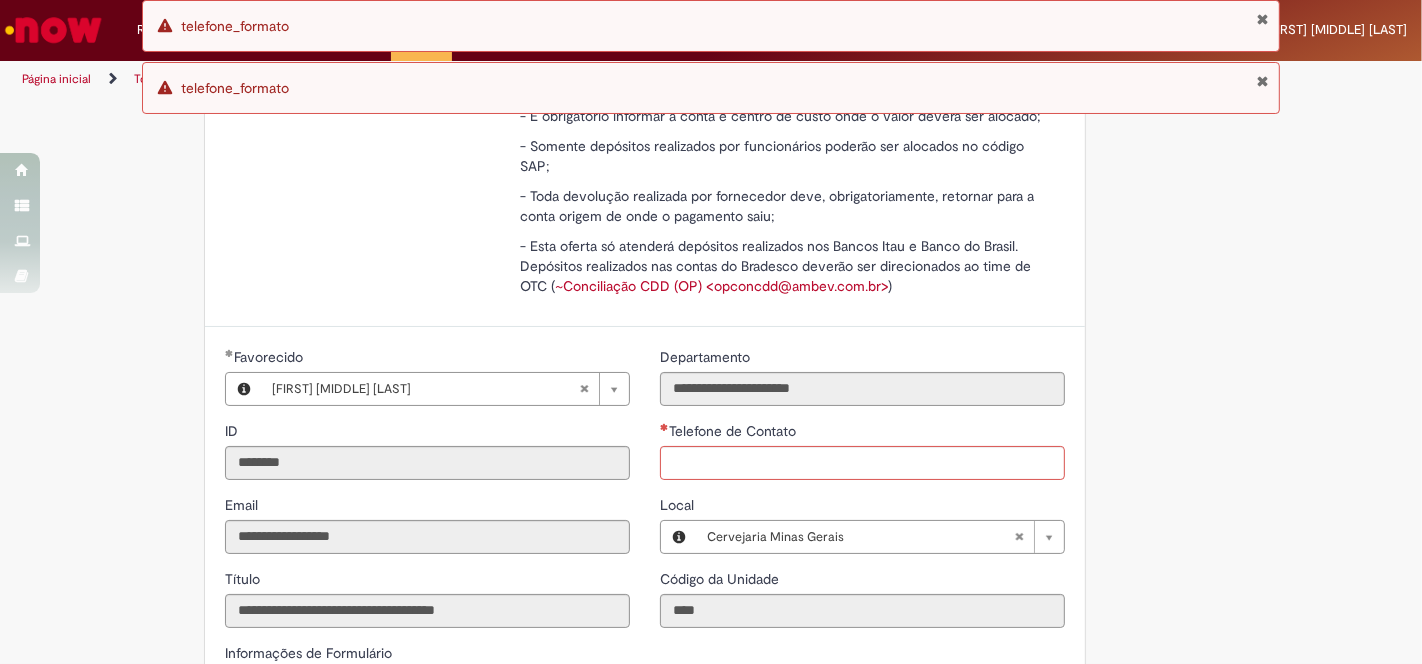 scroll, scrollTop: 333, scrollLeft: 0, axis: vertical 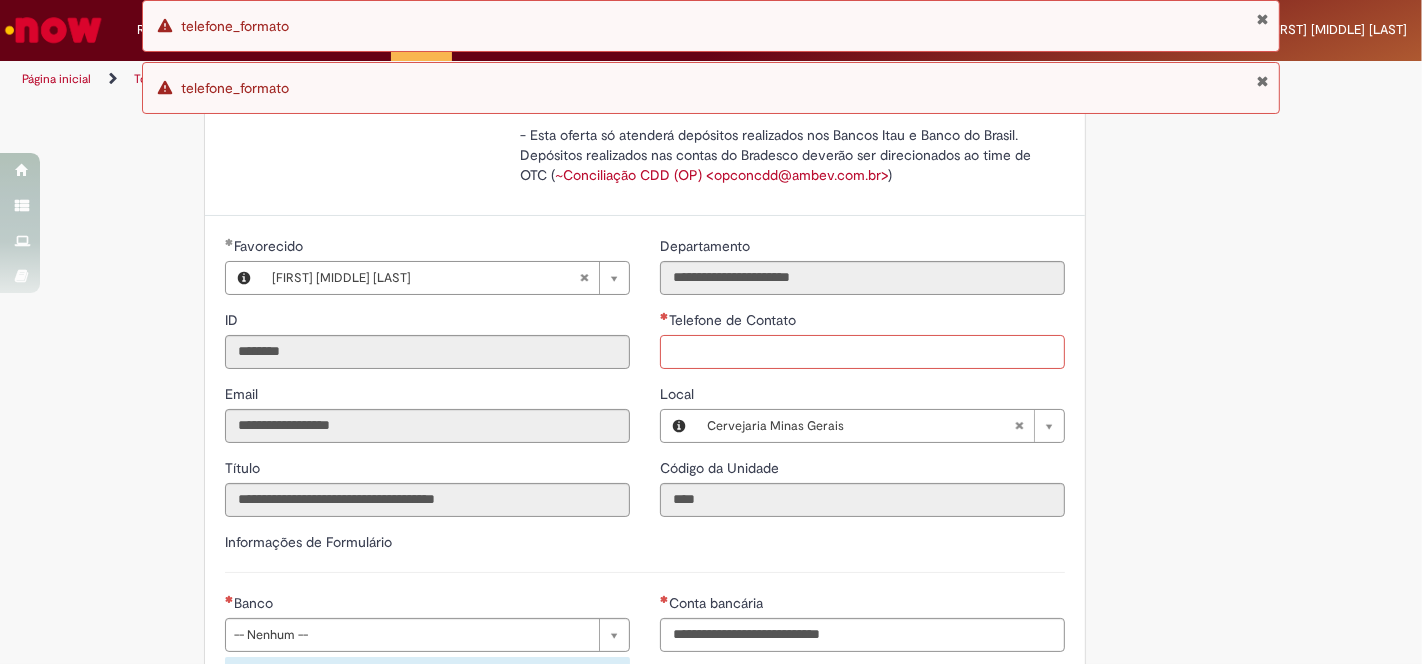 click on "Telefone de Contato" at bounding box center [862, 352] 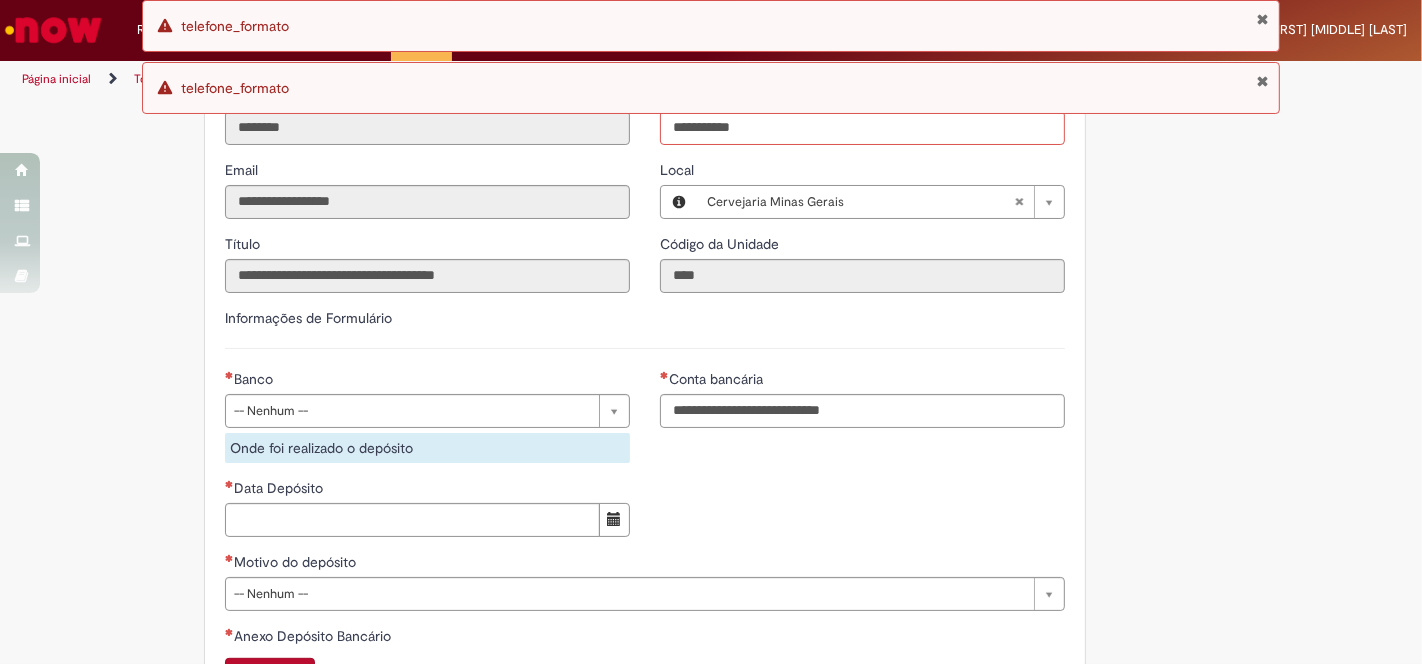 scroll, scrollTop: 666, scrollLeft: 0, axis: vertical 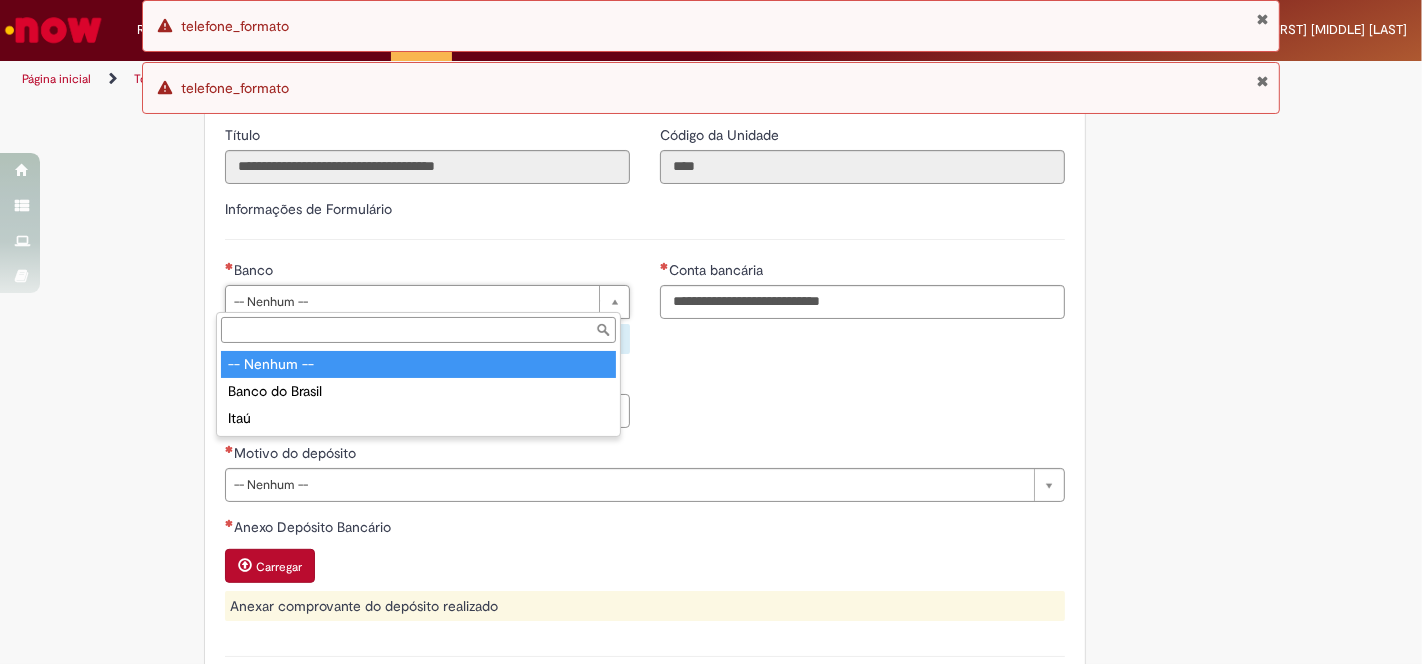 type on "**********" 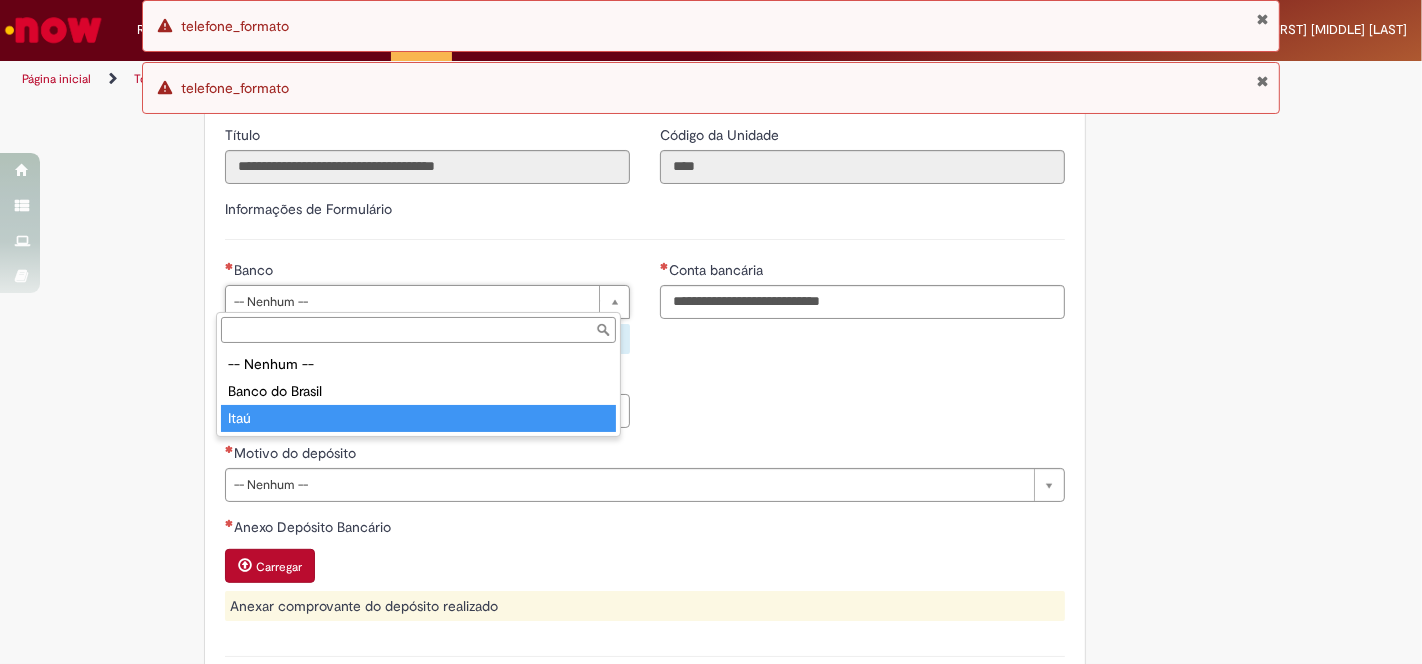type on "****" 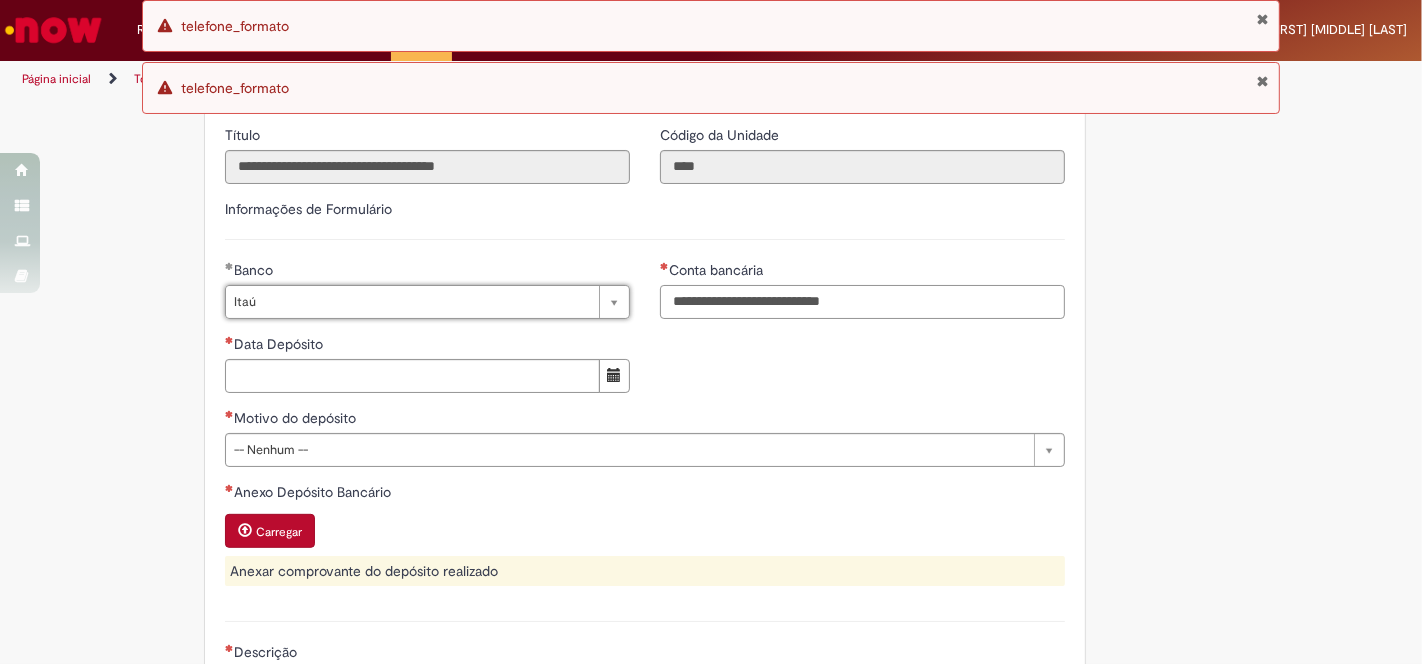 click on "Conta bancária" at bounding box center (862, 302) 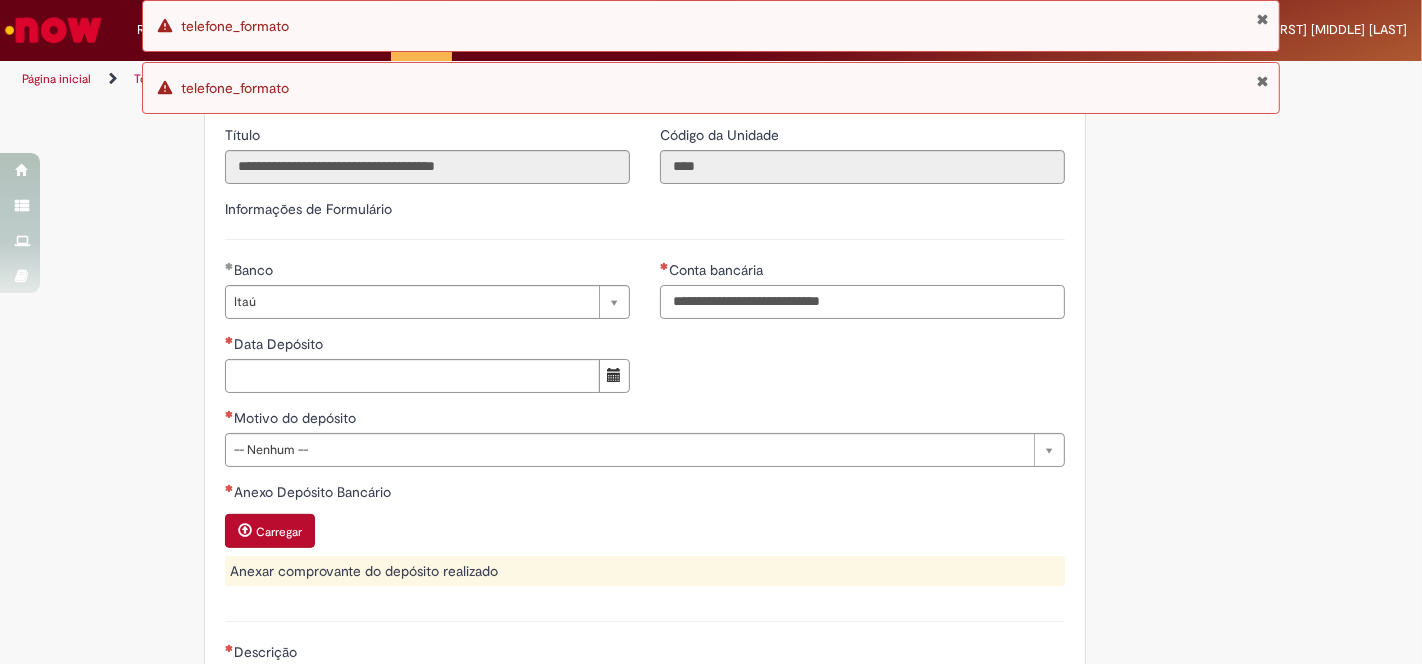click on "Conta bancária" at bounding box center [862, 302] 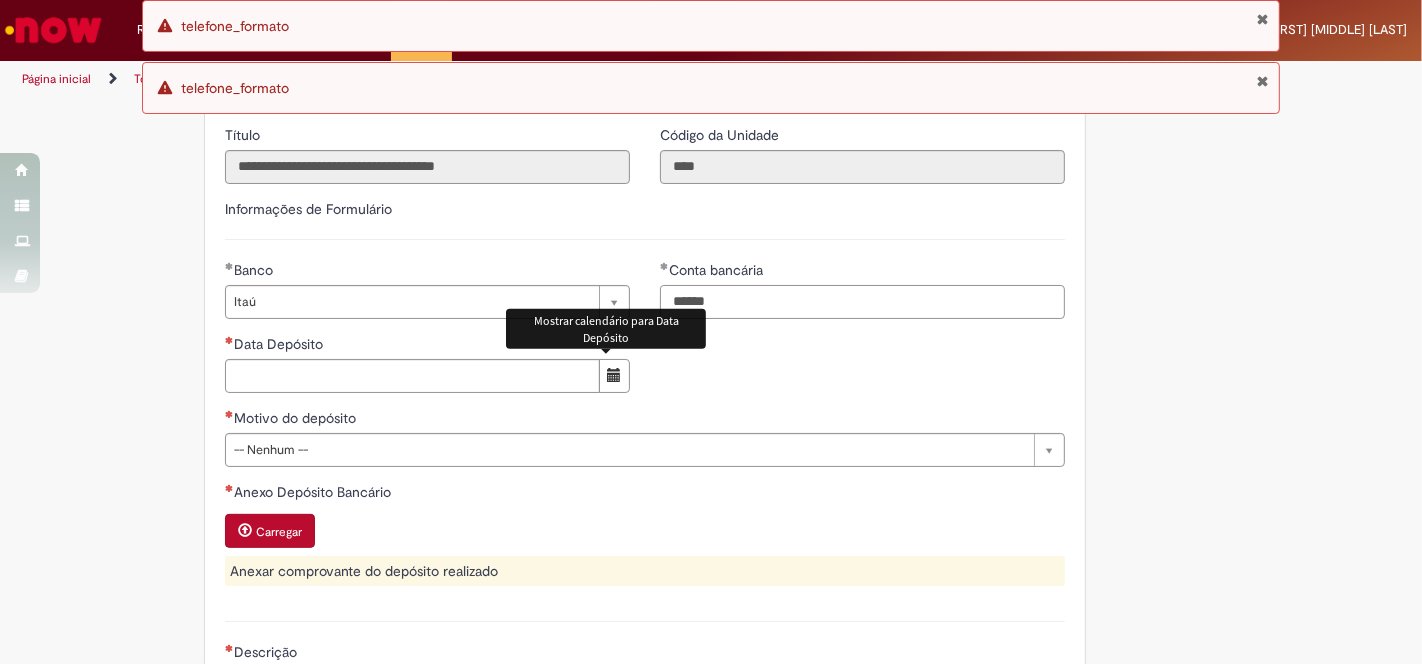 type on "******" 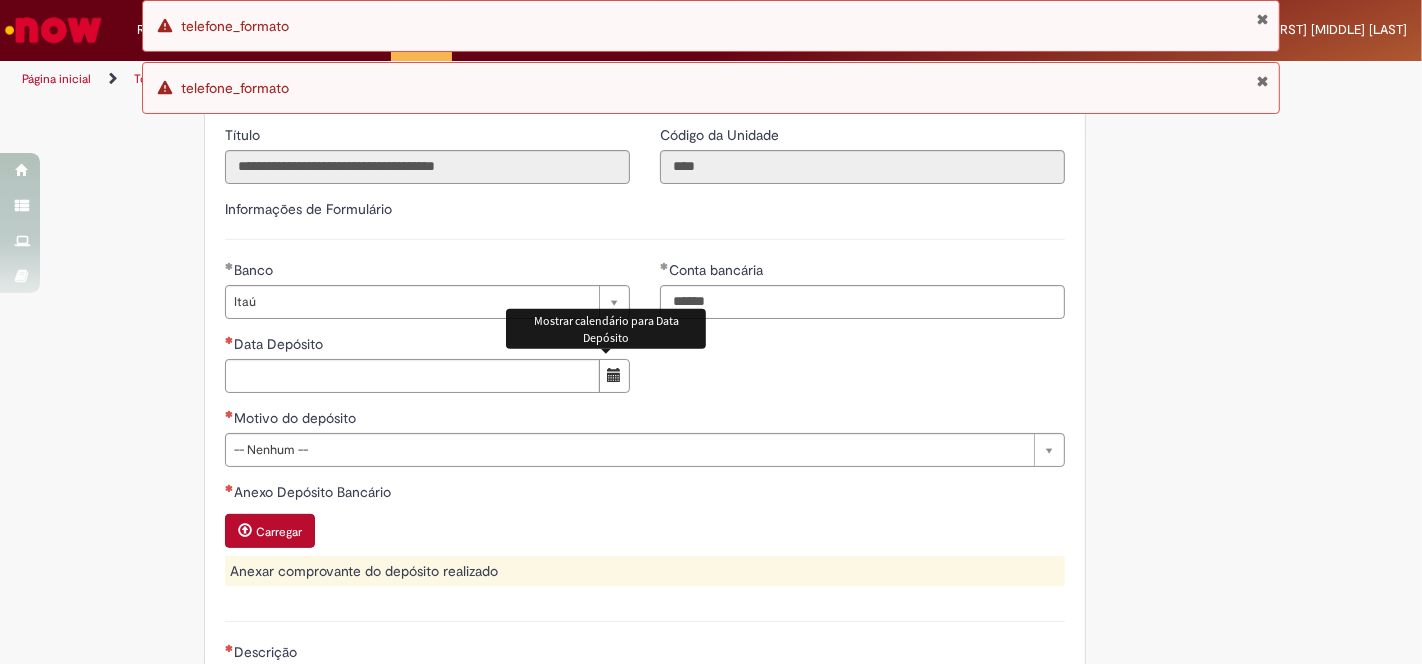 click at bounding box center [614, 375] 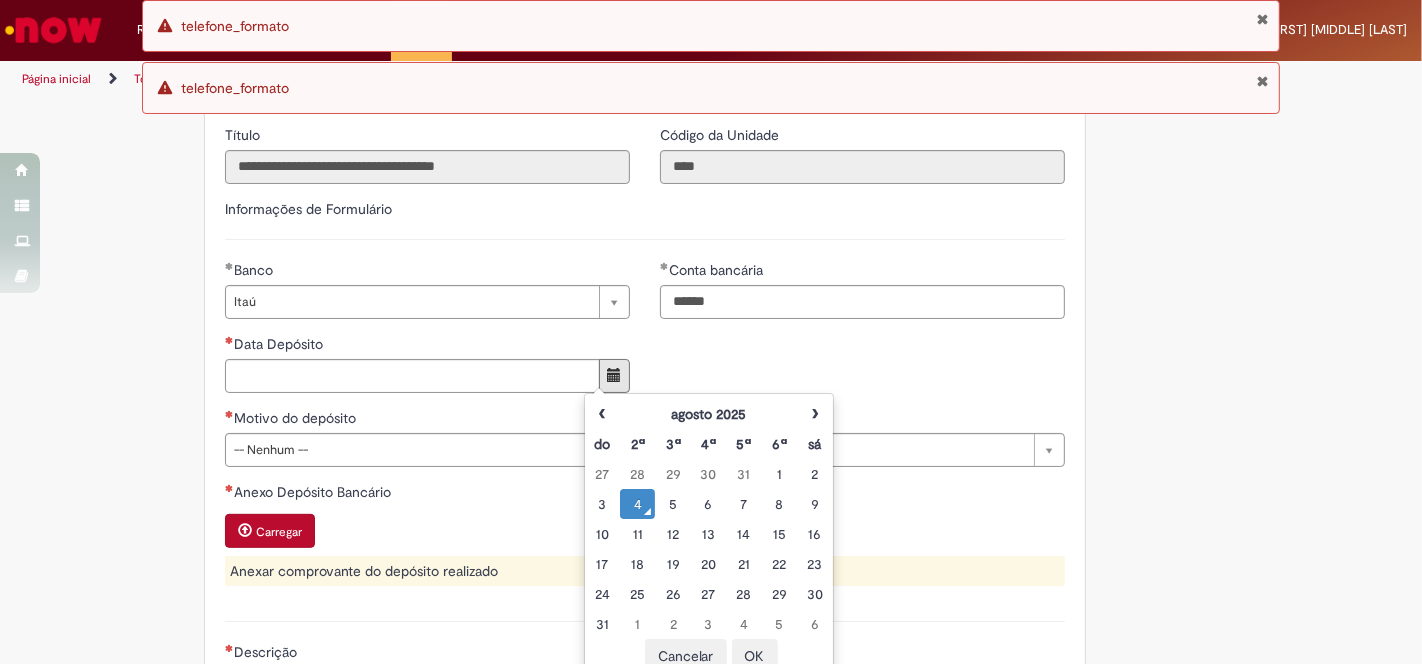 click on "4" at bounding box center (637, 504) 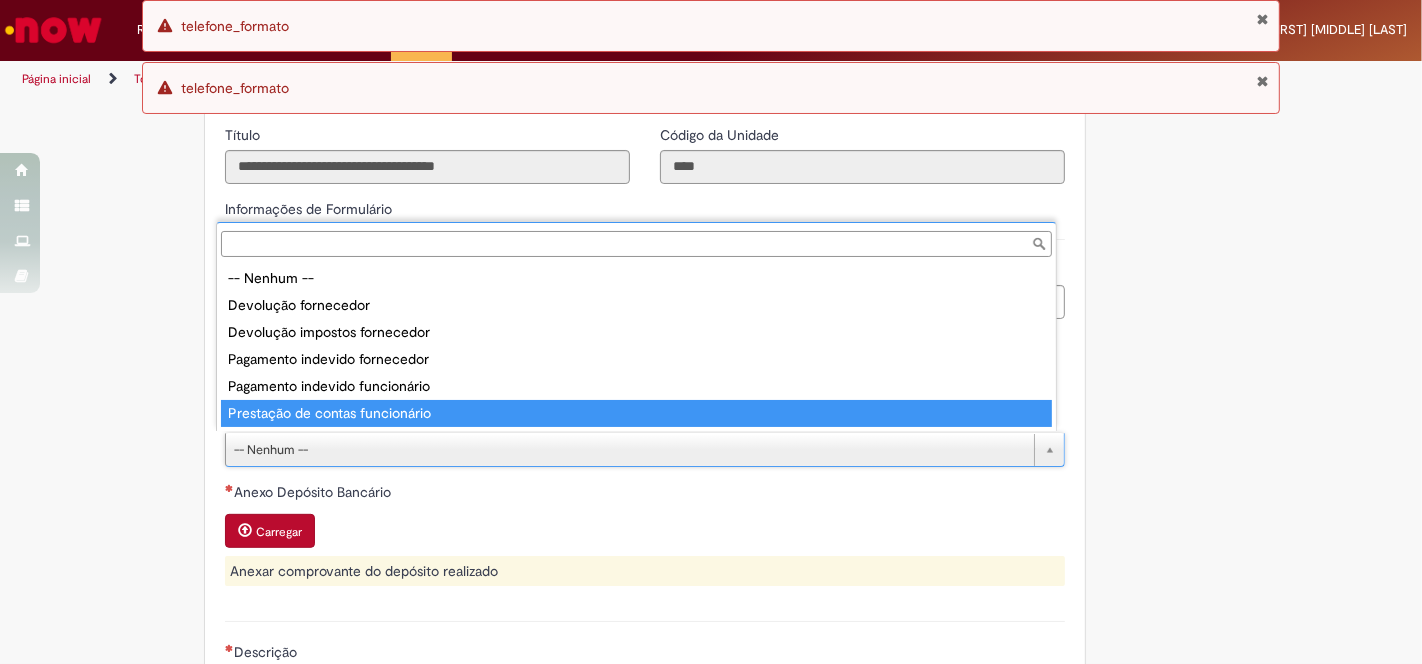 type on "**********" 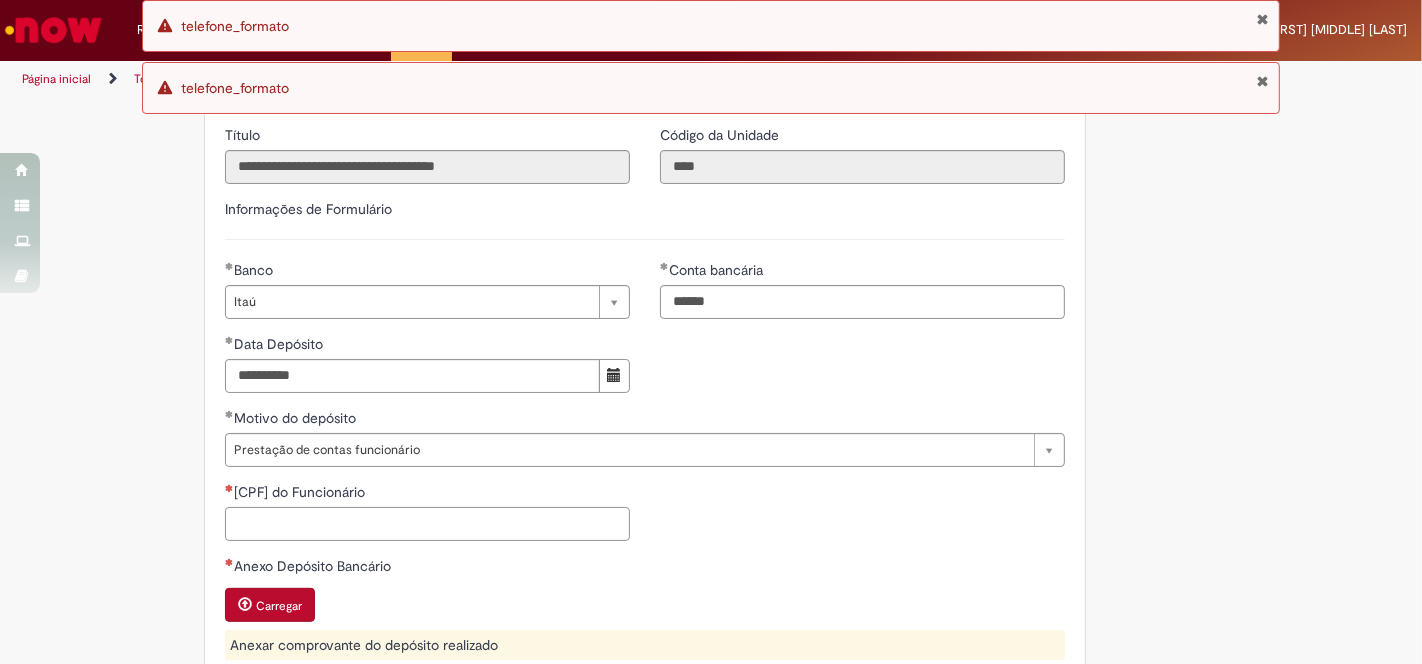 click on "[CPF] do Funcionário" at bounding box center [427, 524] 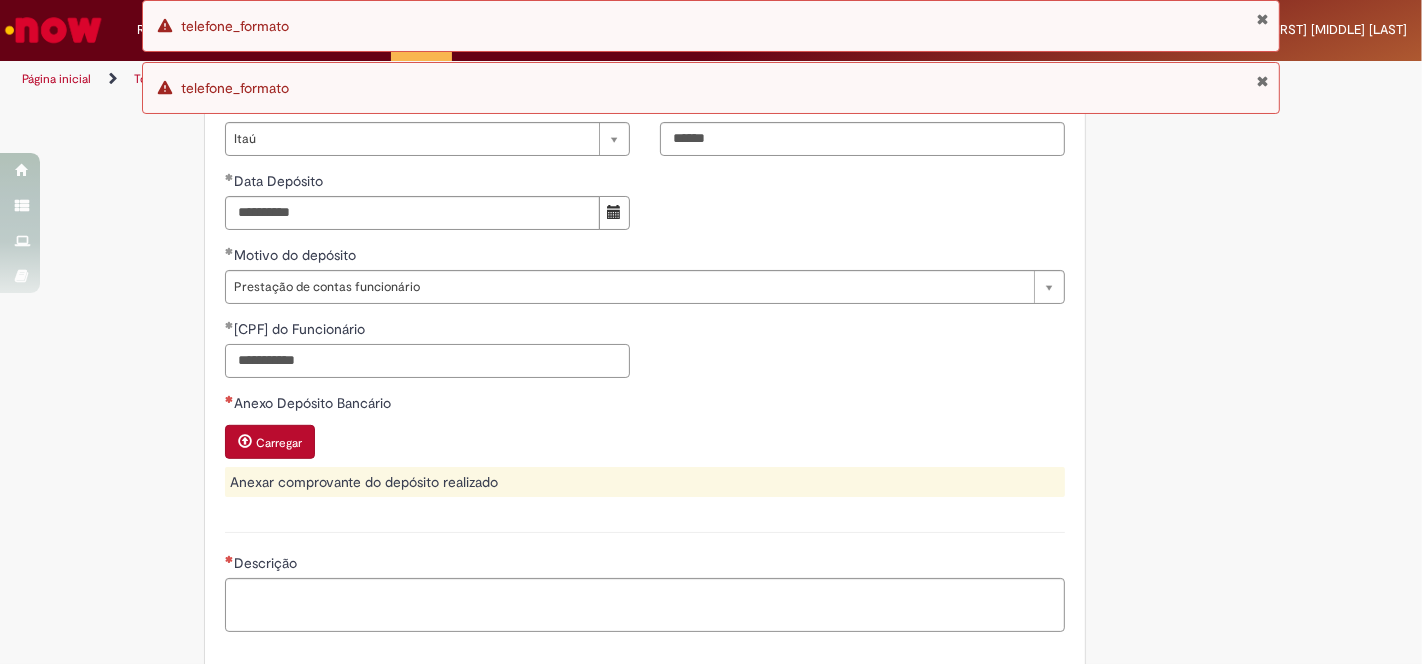 scroll, scrollTop: 888, scrollLeft: 0, axis: vertical 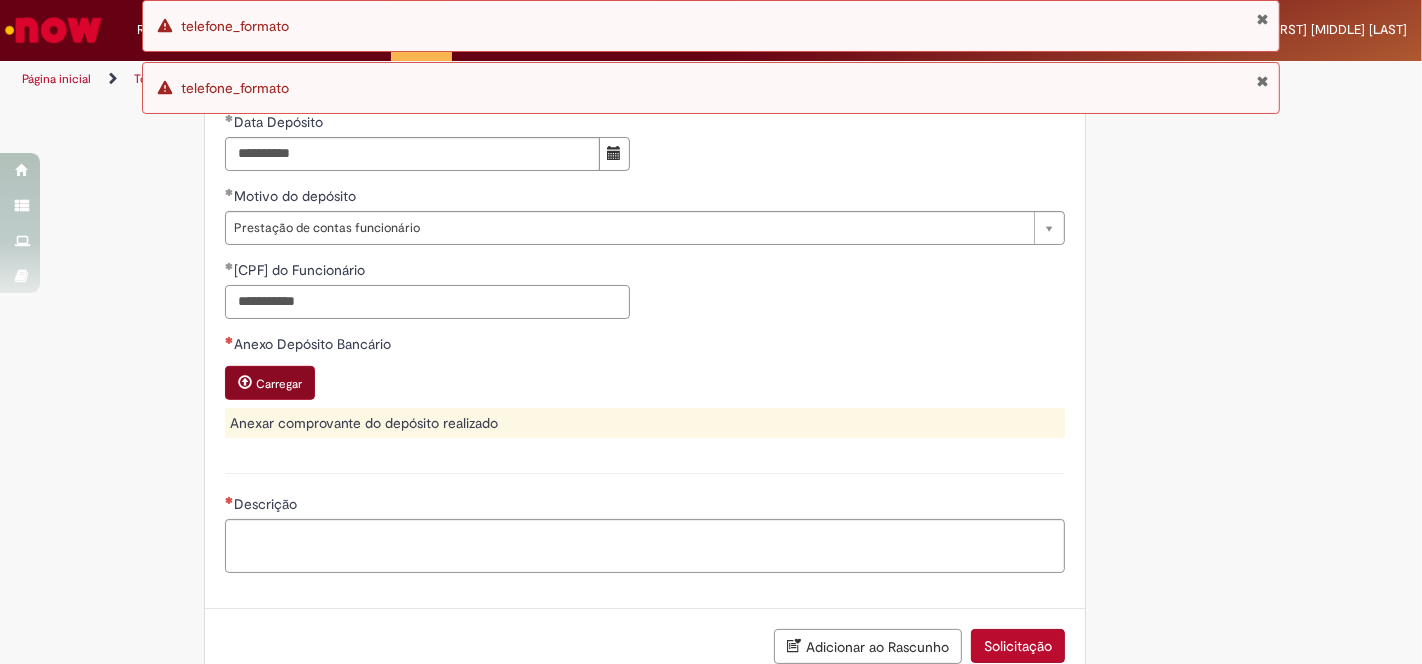 type on "**********" 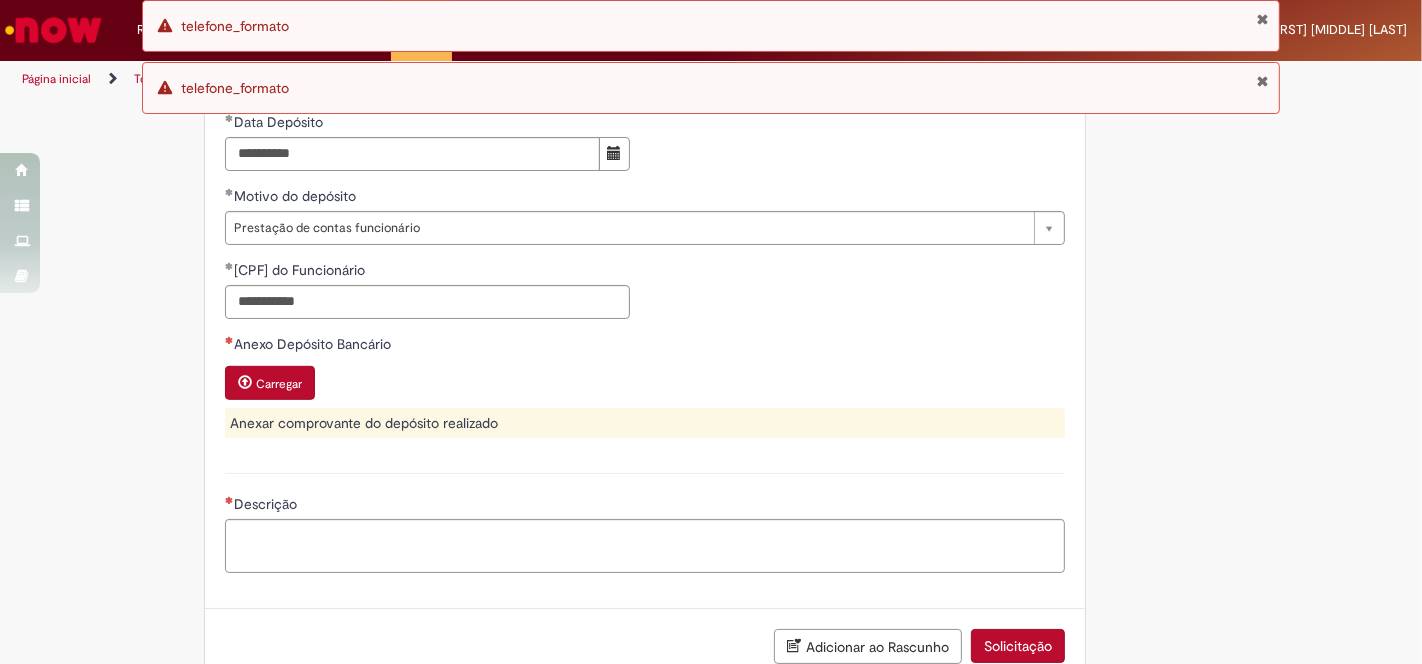 click on "Carregar" at bounding box center (279, 384) 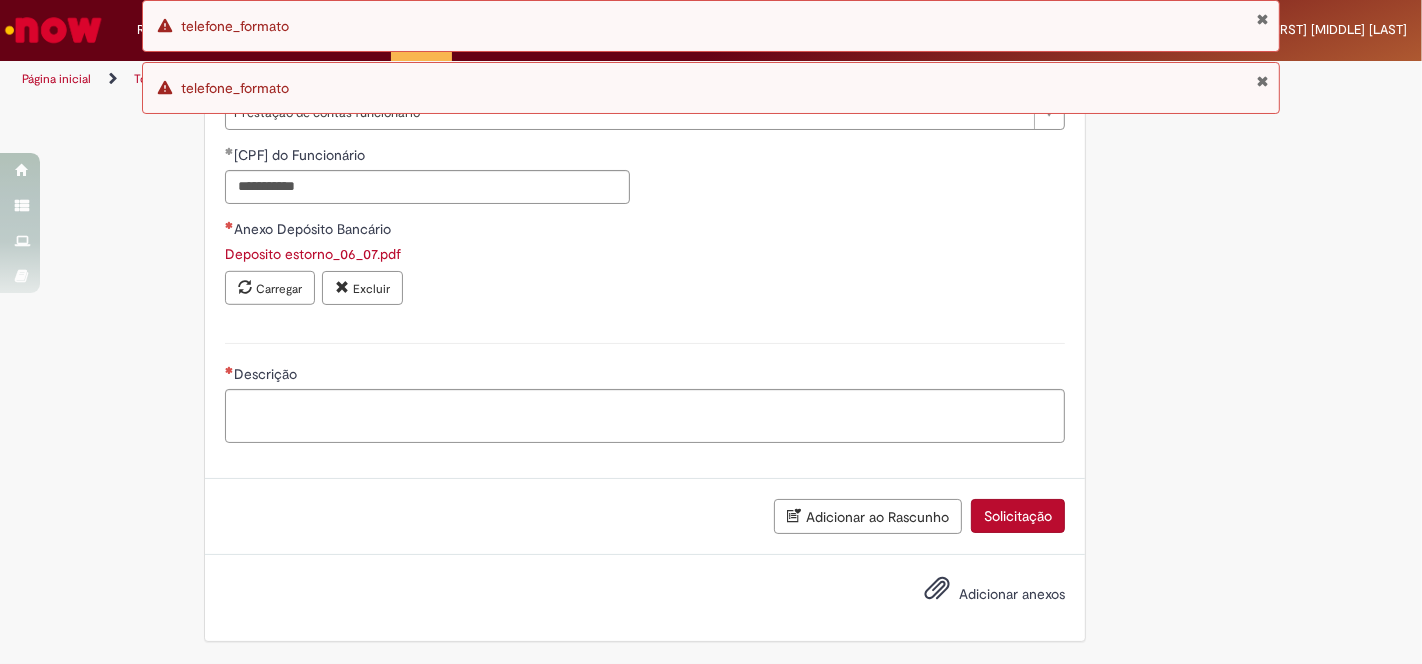 scroll, scrollTop: 998, scrollLeft: 0, axis: vertical 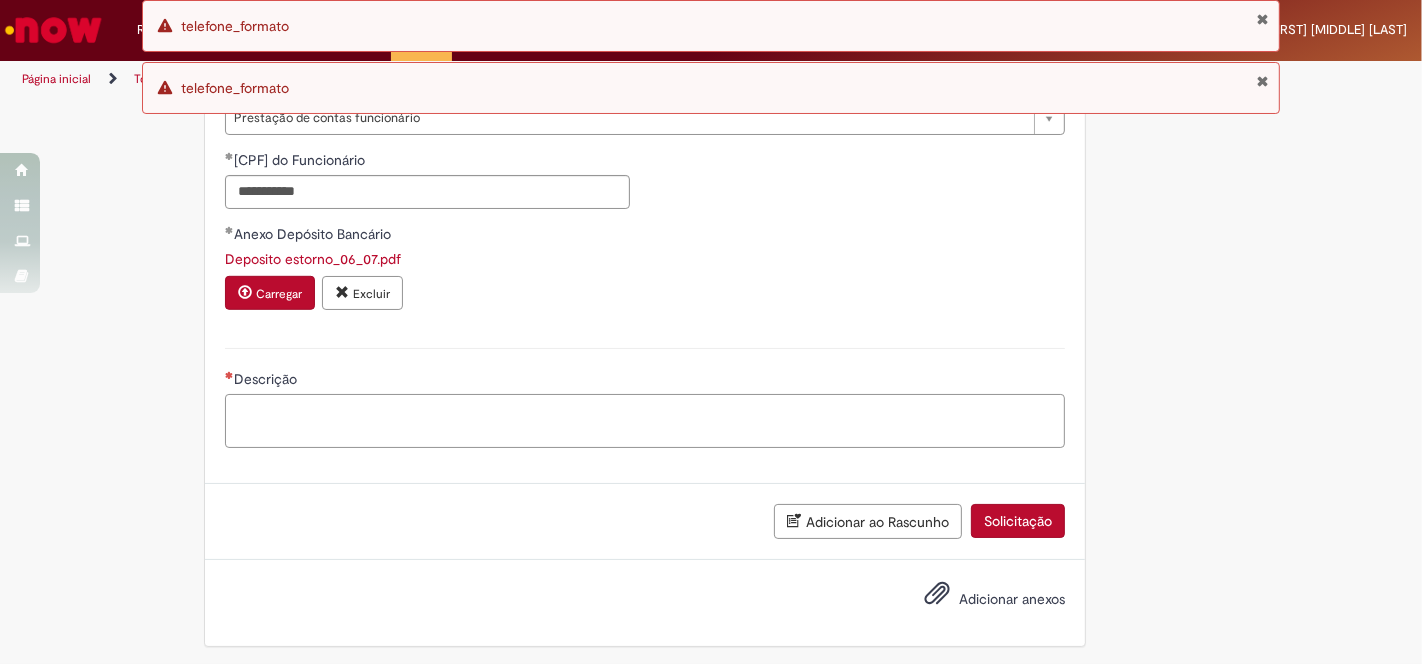 click on "Descrição" at bounding box center (645, 420) 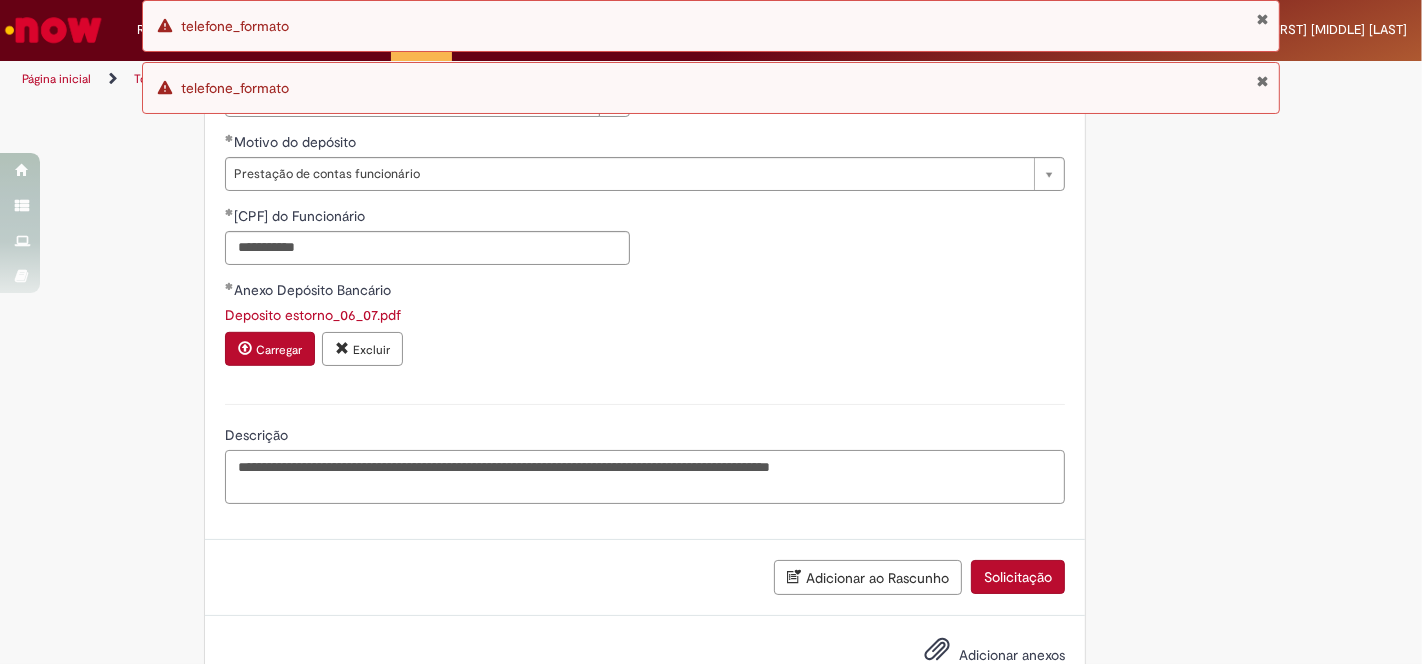 scroll, scrollTop: 998, scrollLeft: 0, axis: vertical 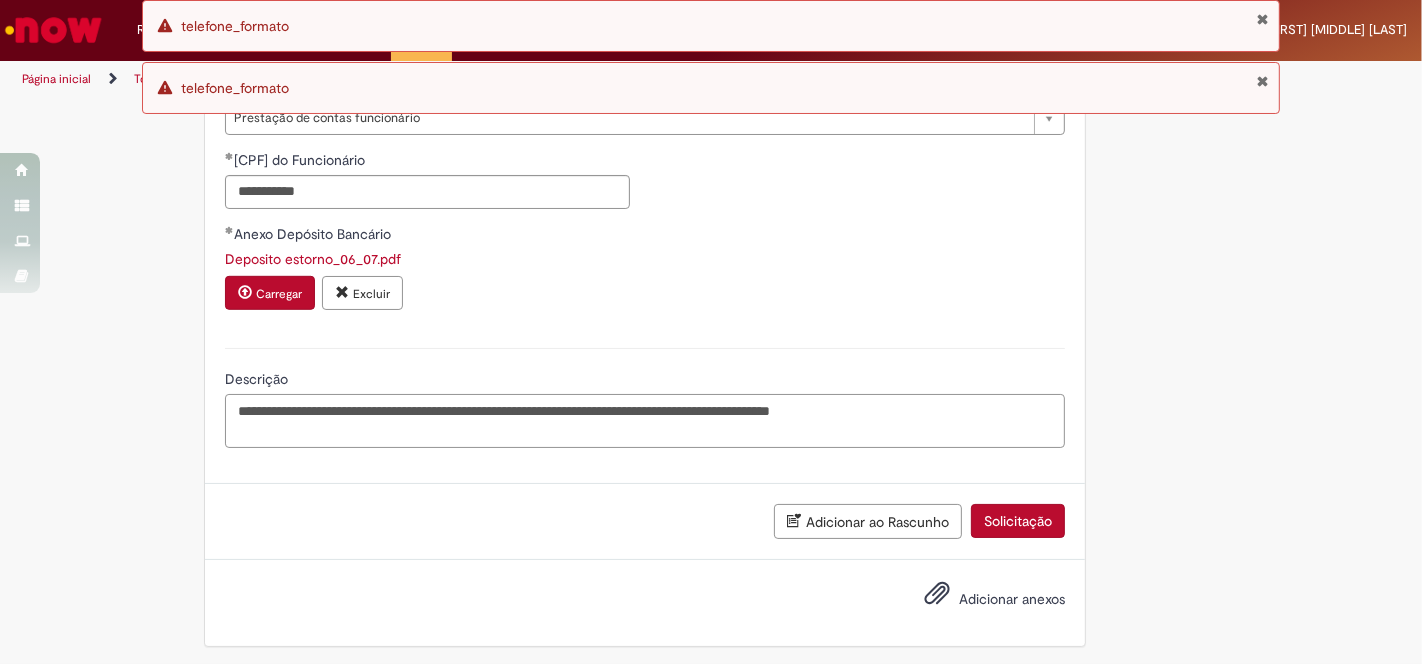 type on "**********" 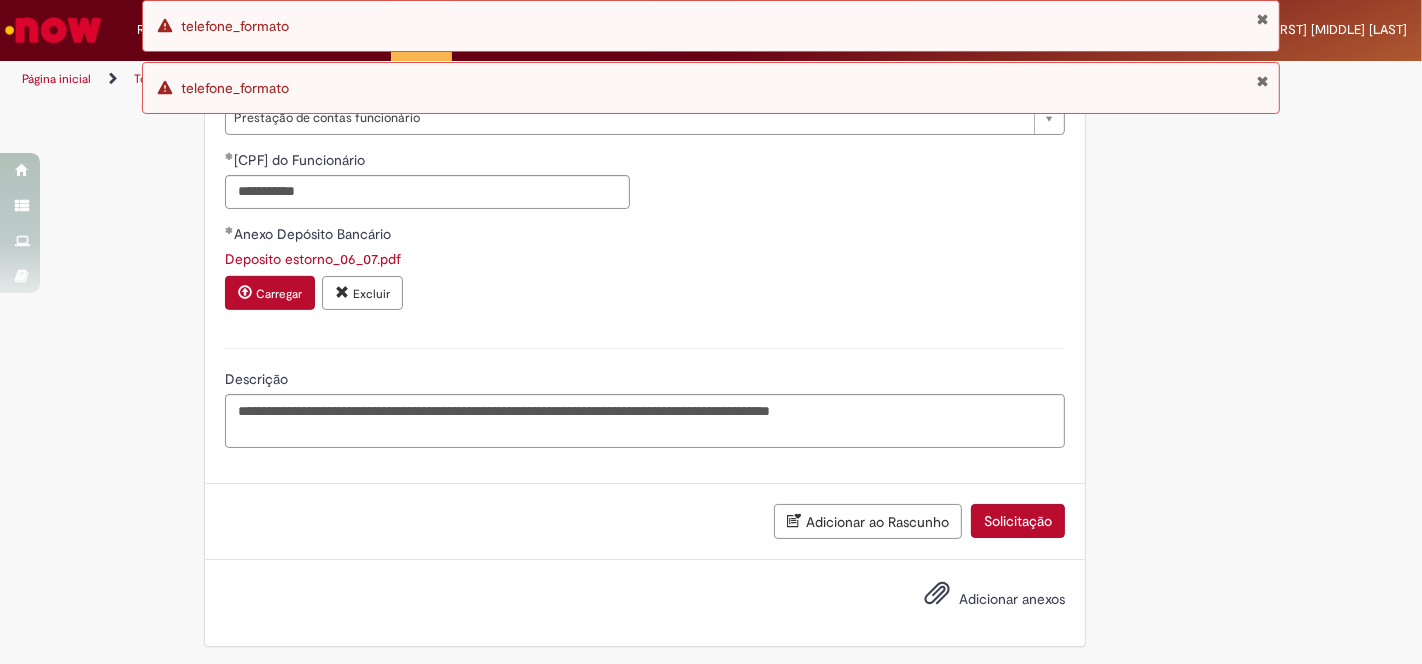 click on "Adicionar anexos" at bounding box center [1012, 599] 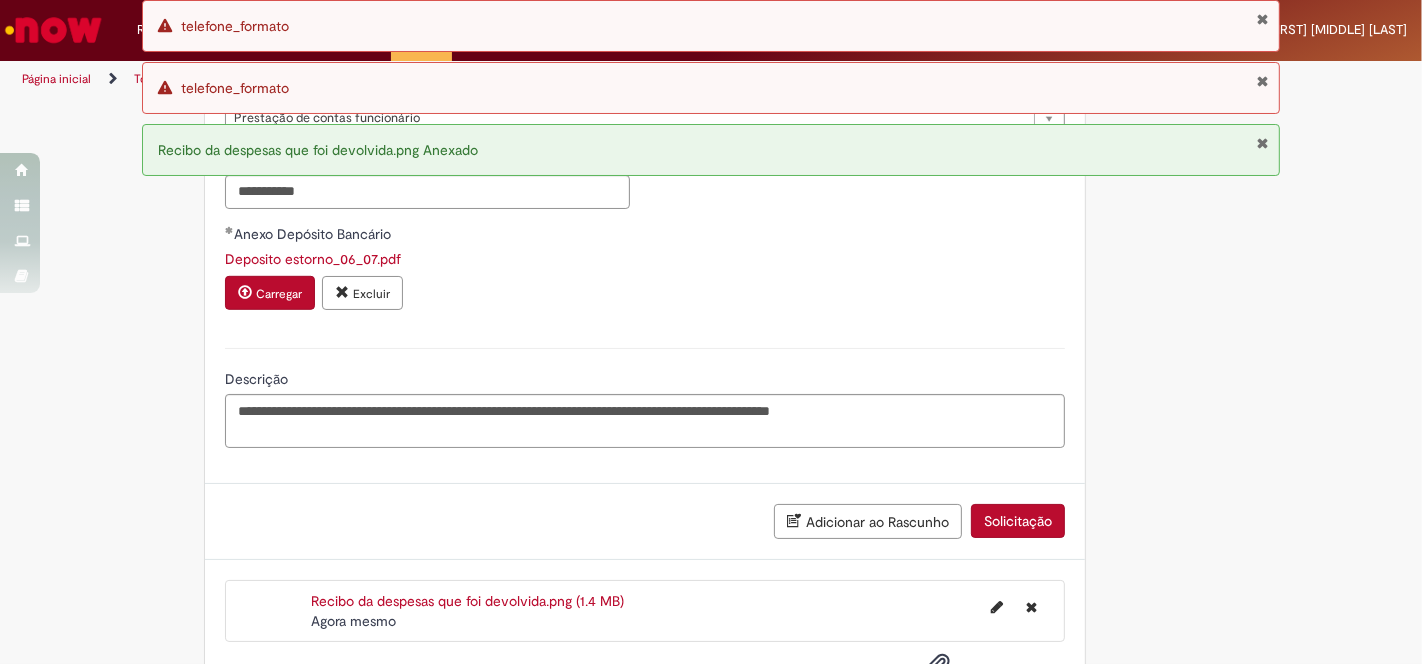 click on "Solicitação" at bounding box center [1018, 521] 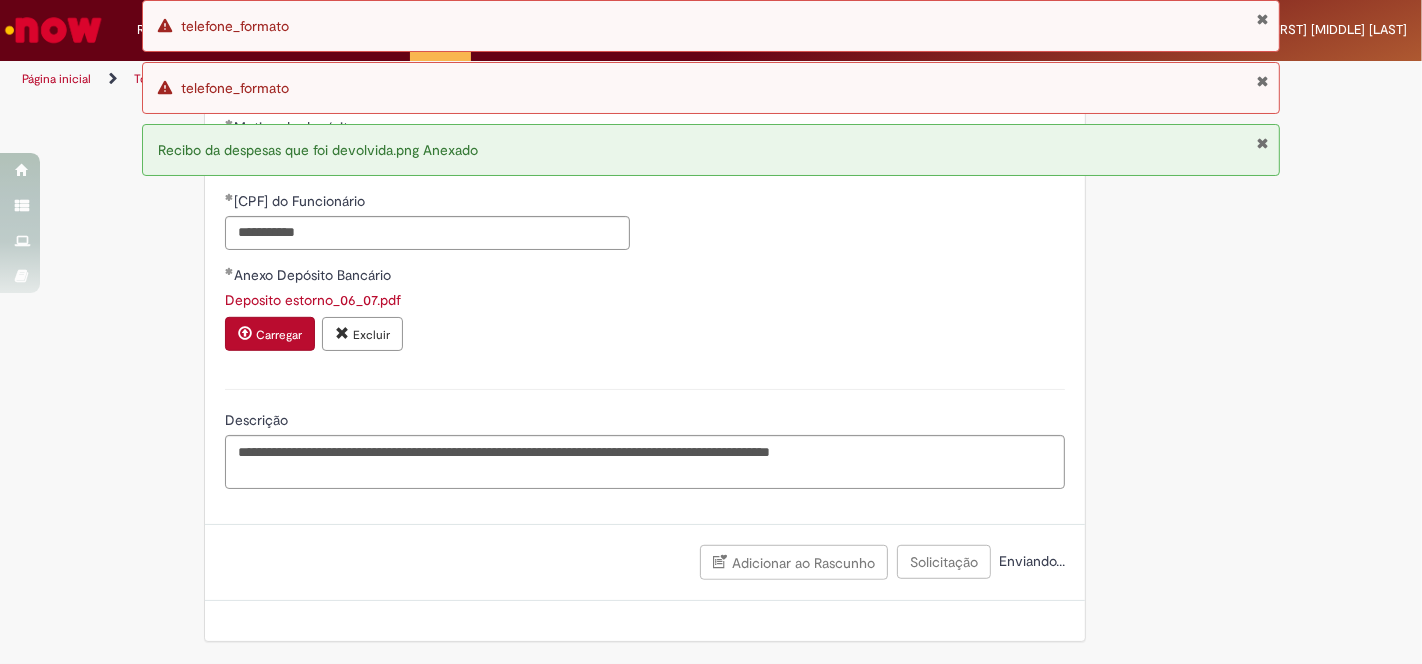 scroll, scrollTop: 952, scrollLeft: 0, axis: vertical 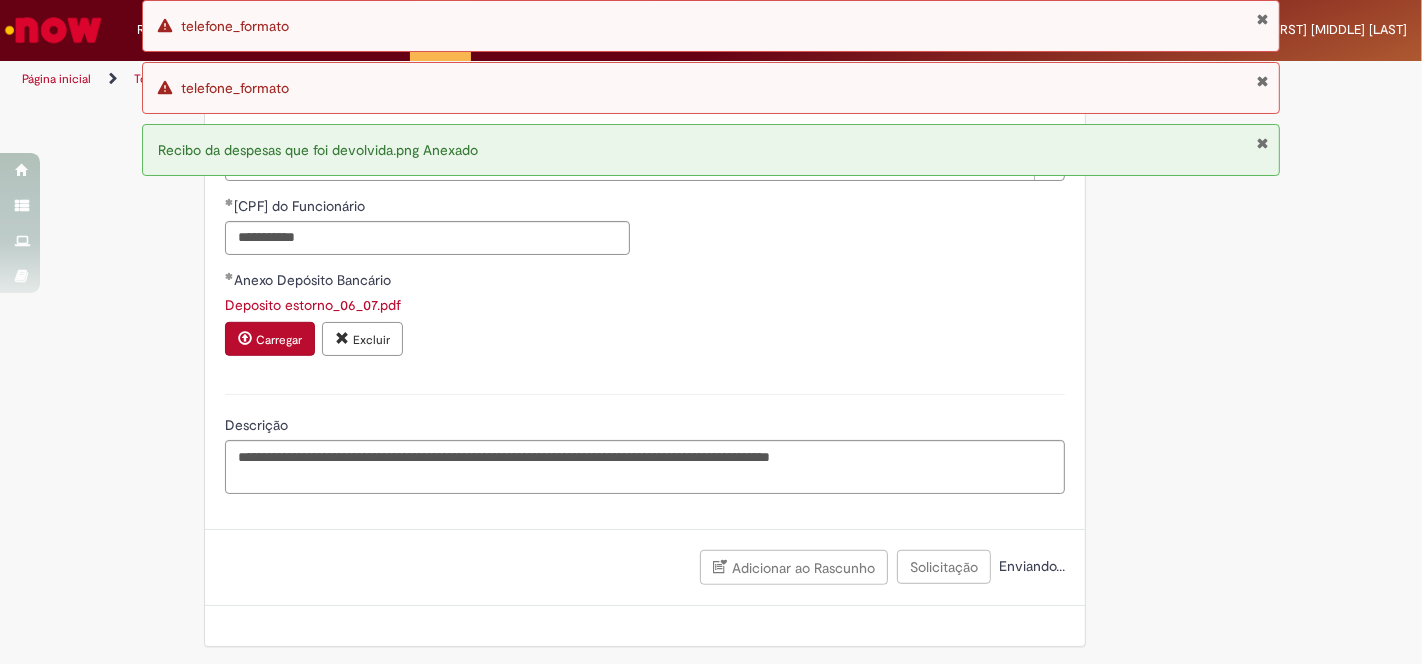 click at bounding box center (1262, 81) 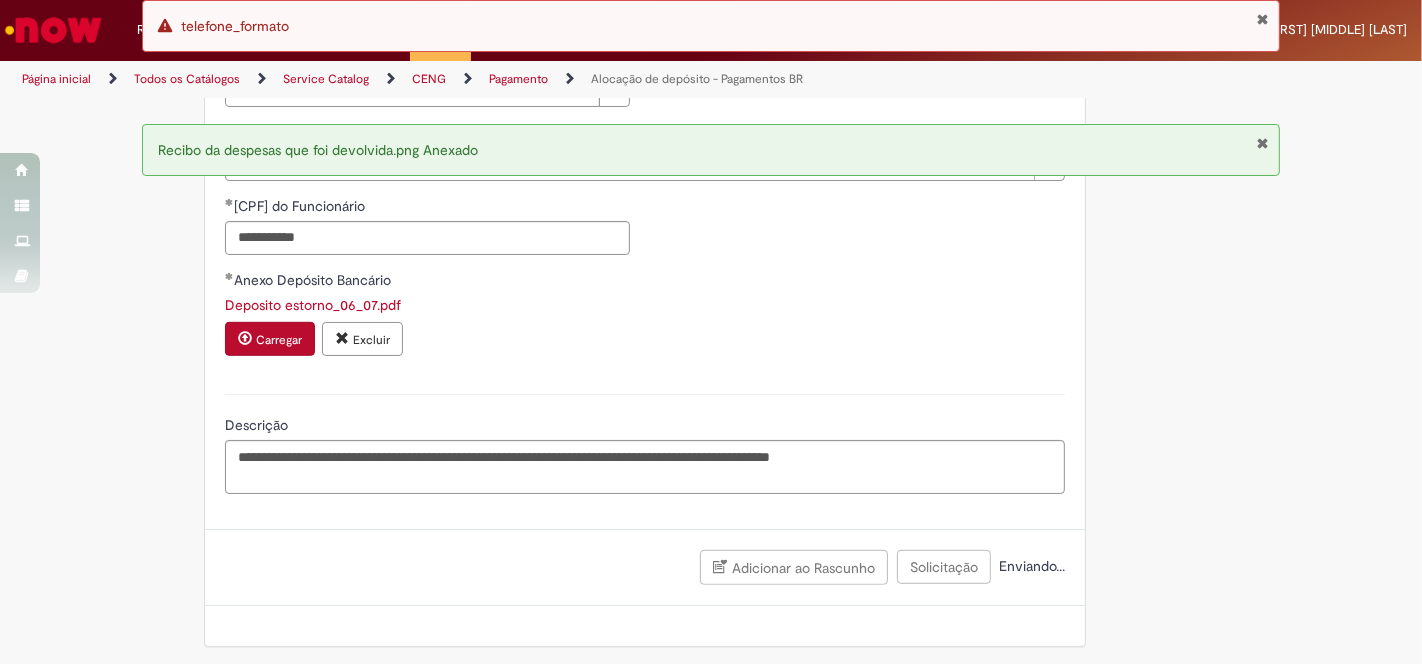 click at bounding box center (1262, 19) 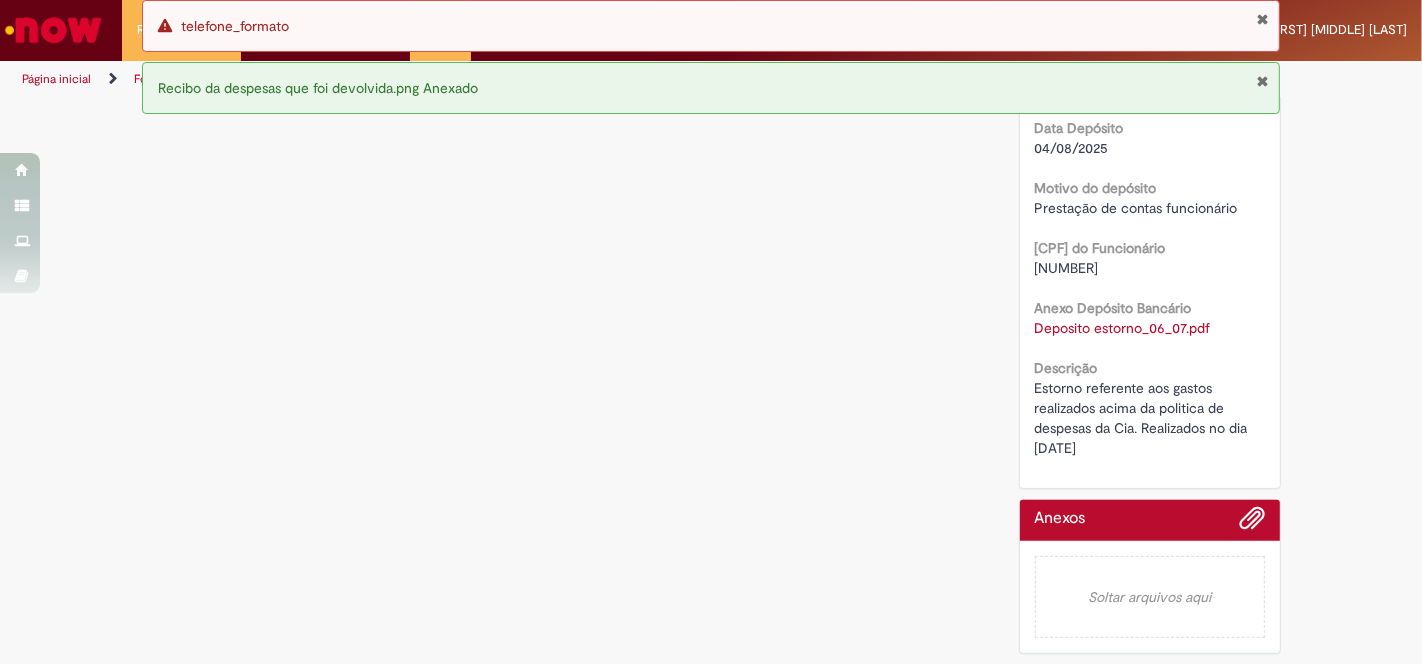 scroll, scrollTop: 0, scrollLeft: 0, axis: both 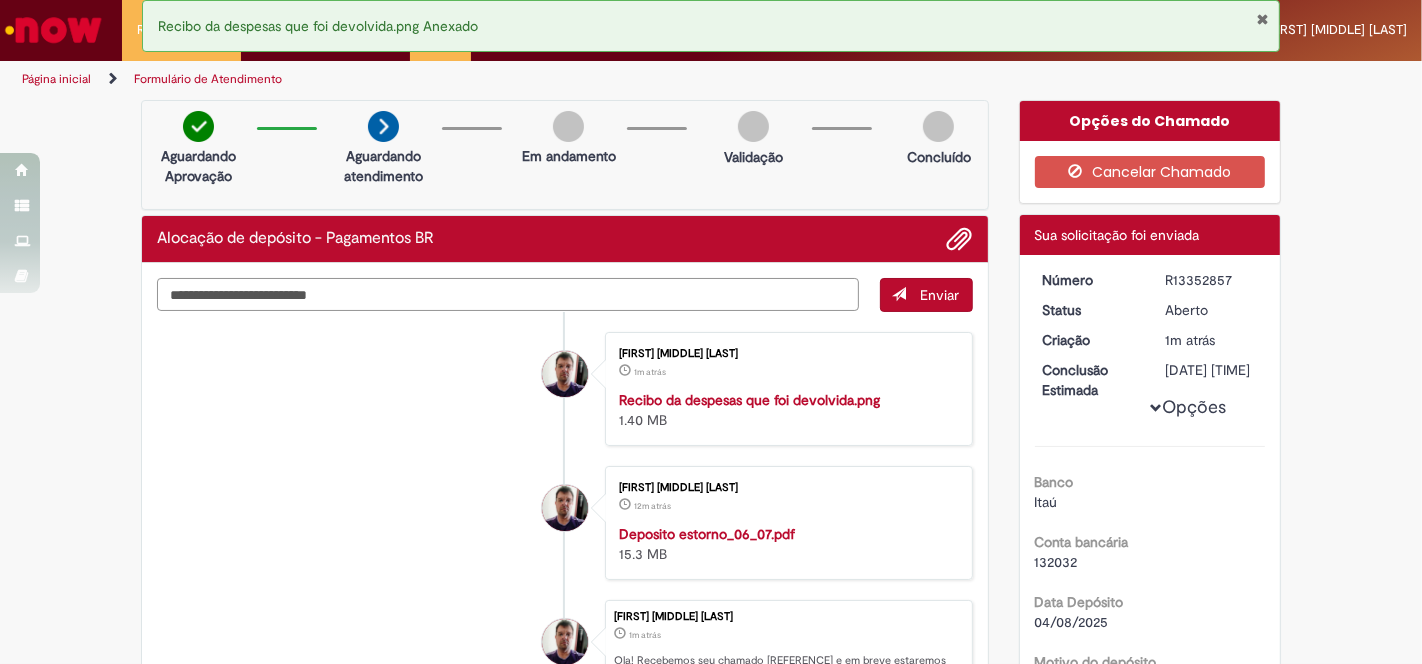 click at bounding box center (508, 294) 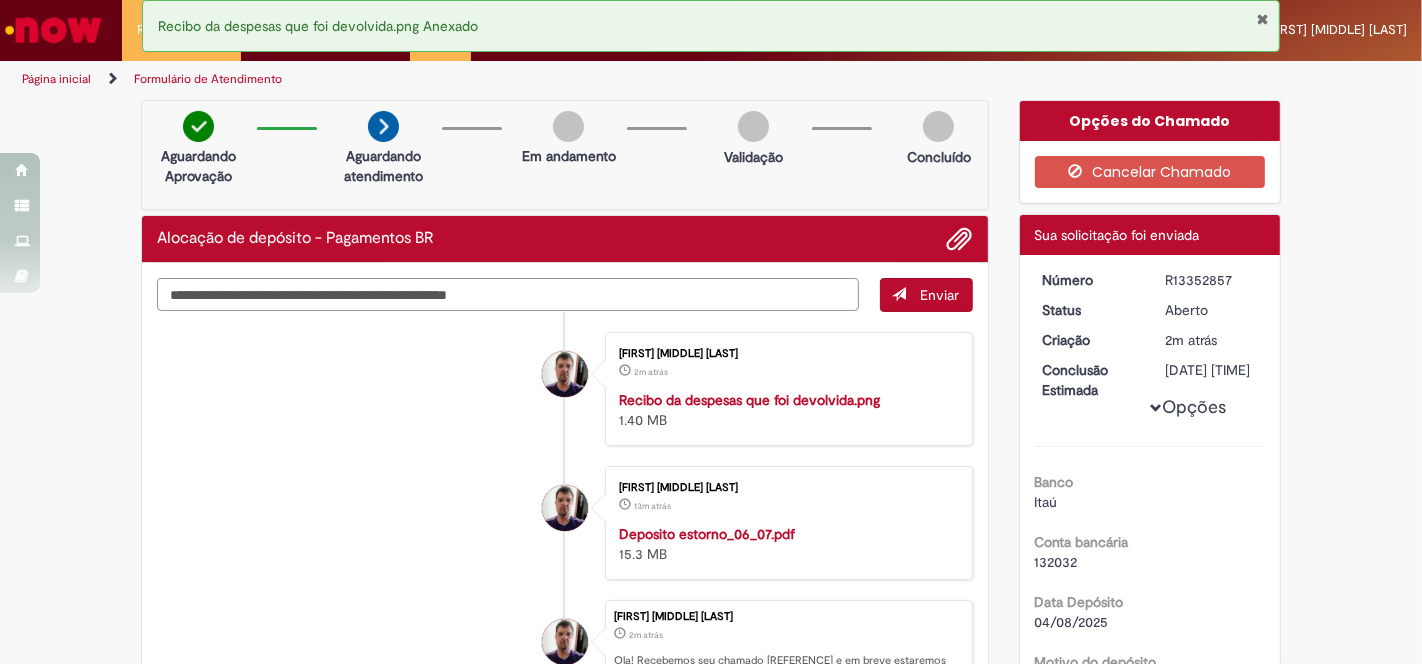 click on "**********" at bounding box center (508, 294) 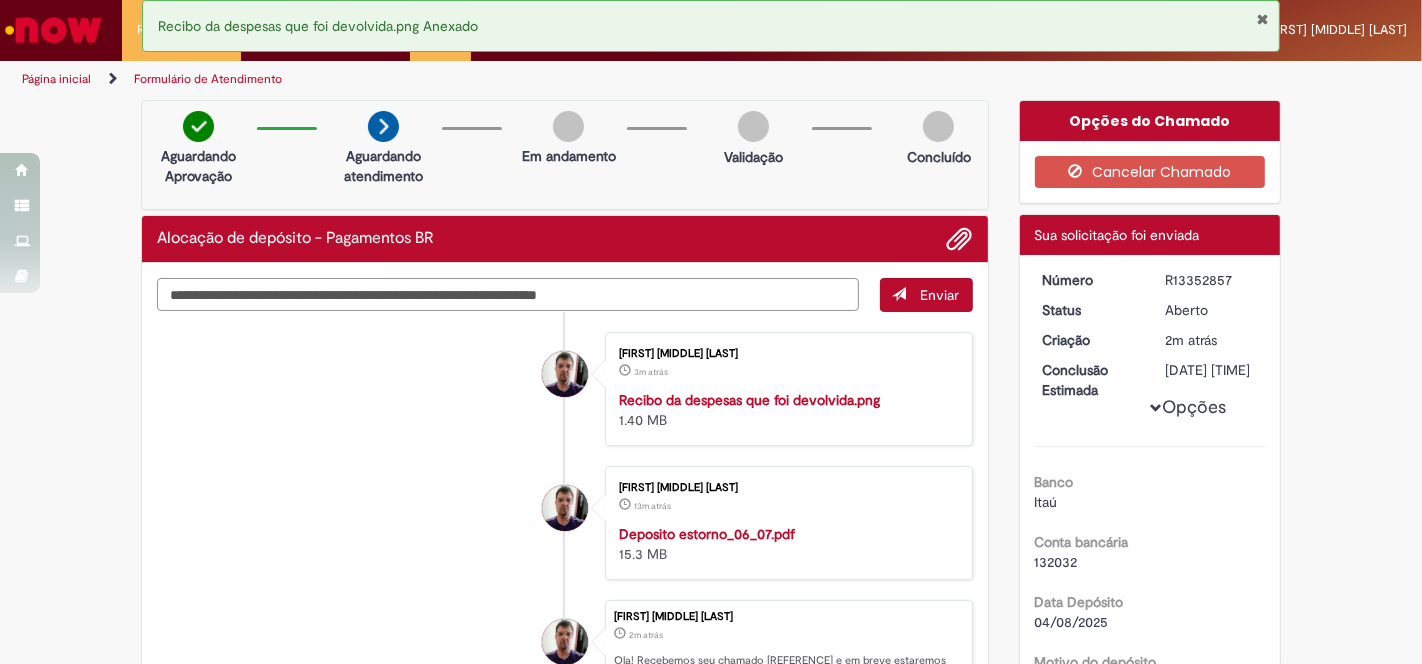 click on "**********" at bounding box center (508, 294) 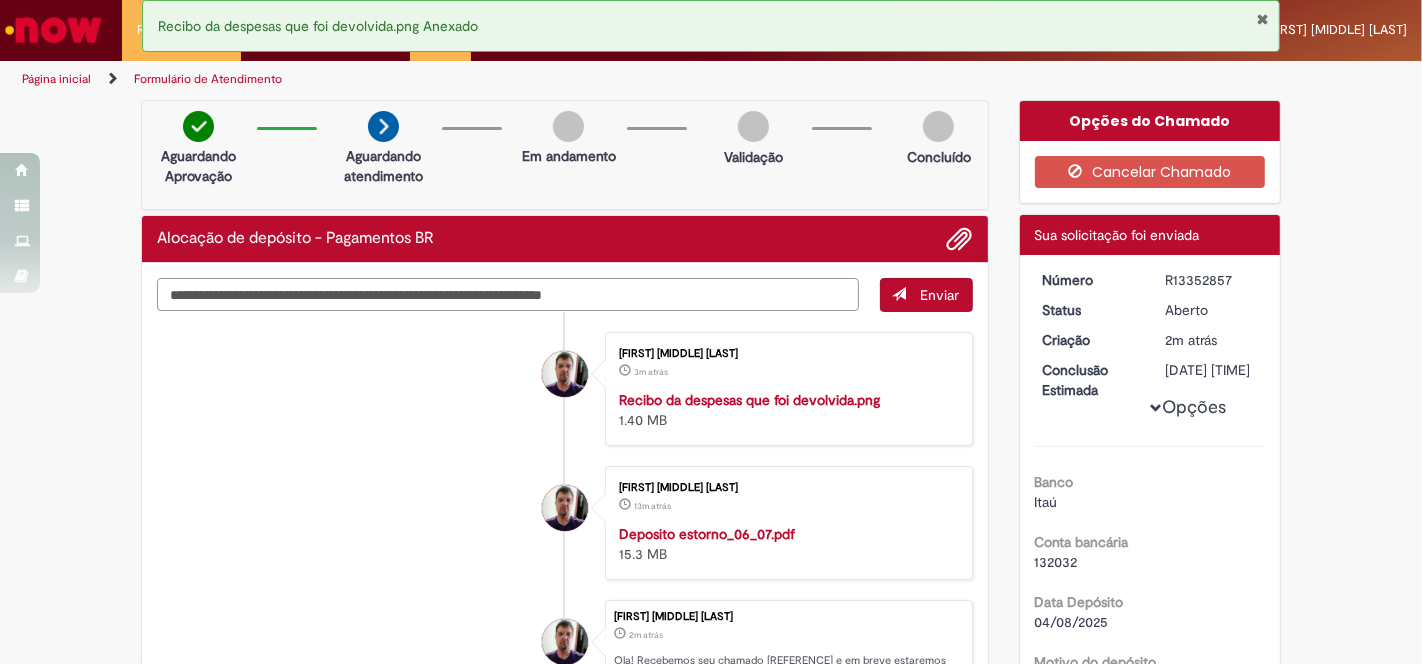 click on "**********" at bounding box center (508, 294) 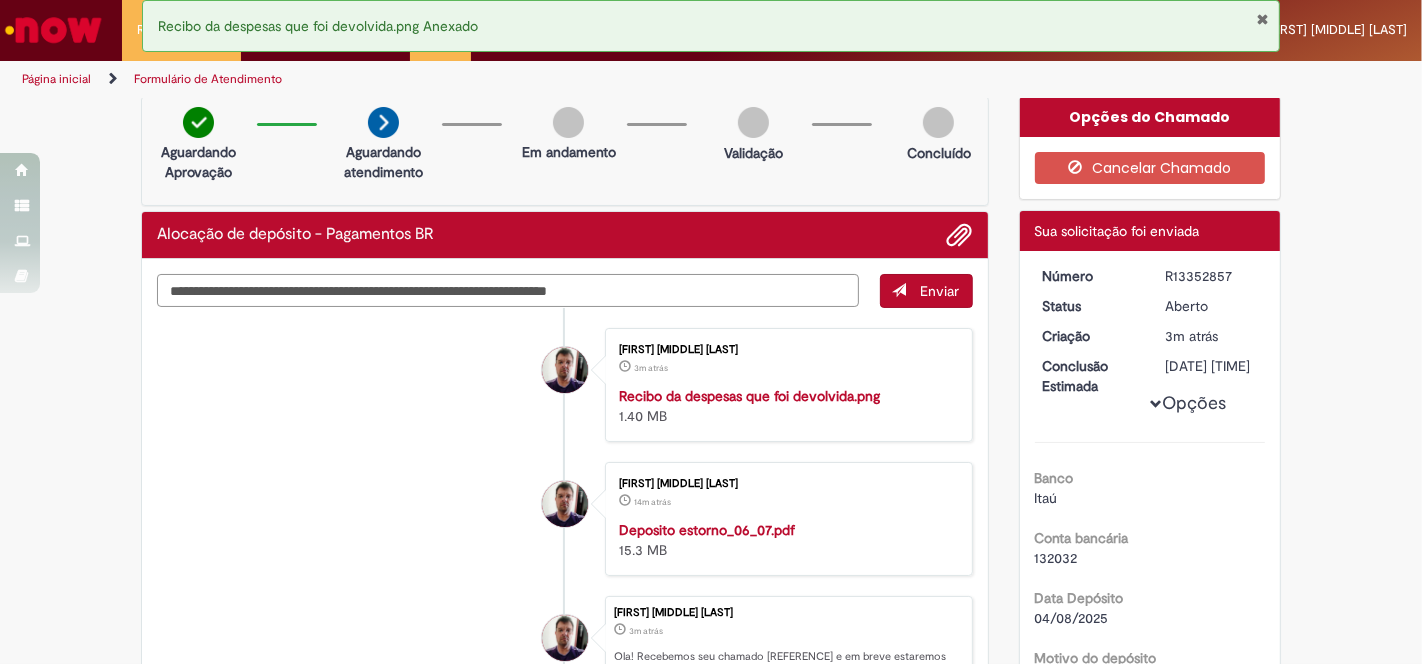 scroll, scrollTop: 0, scrollLeft: 0, axis: both 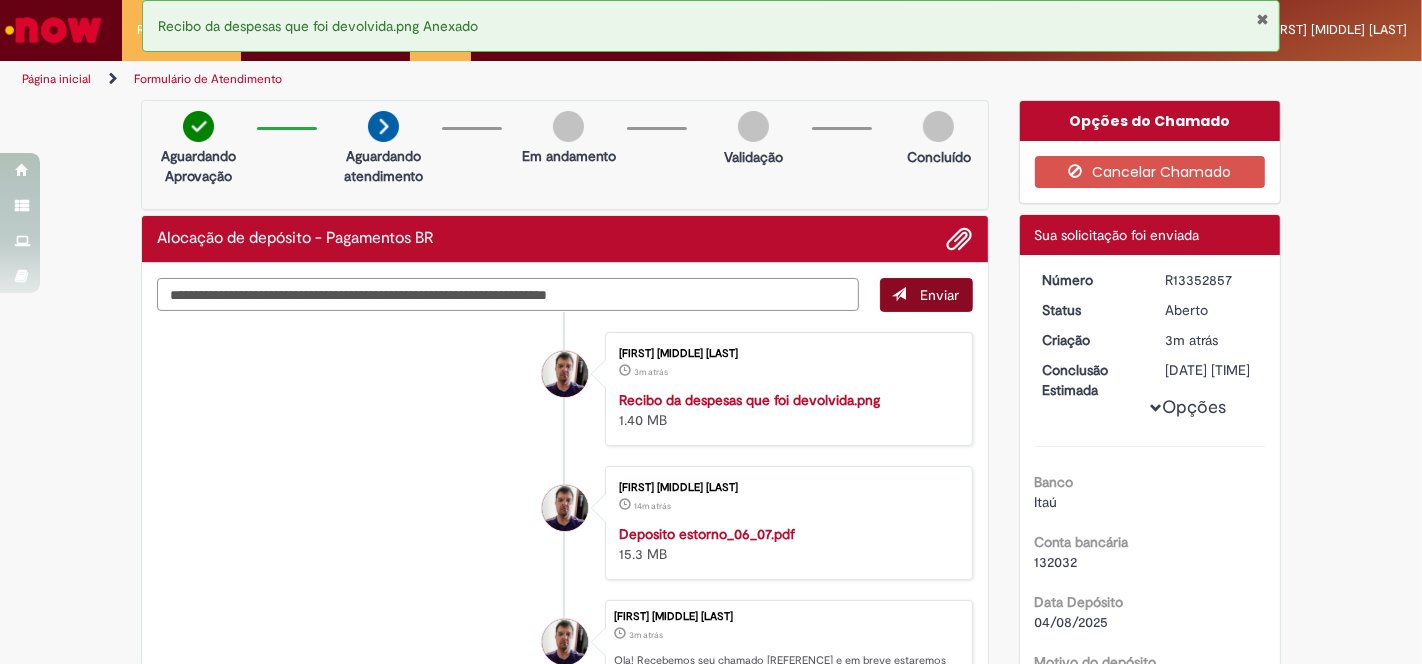 type on "**********" 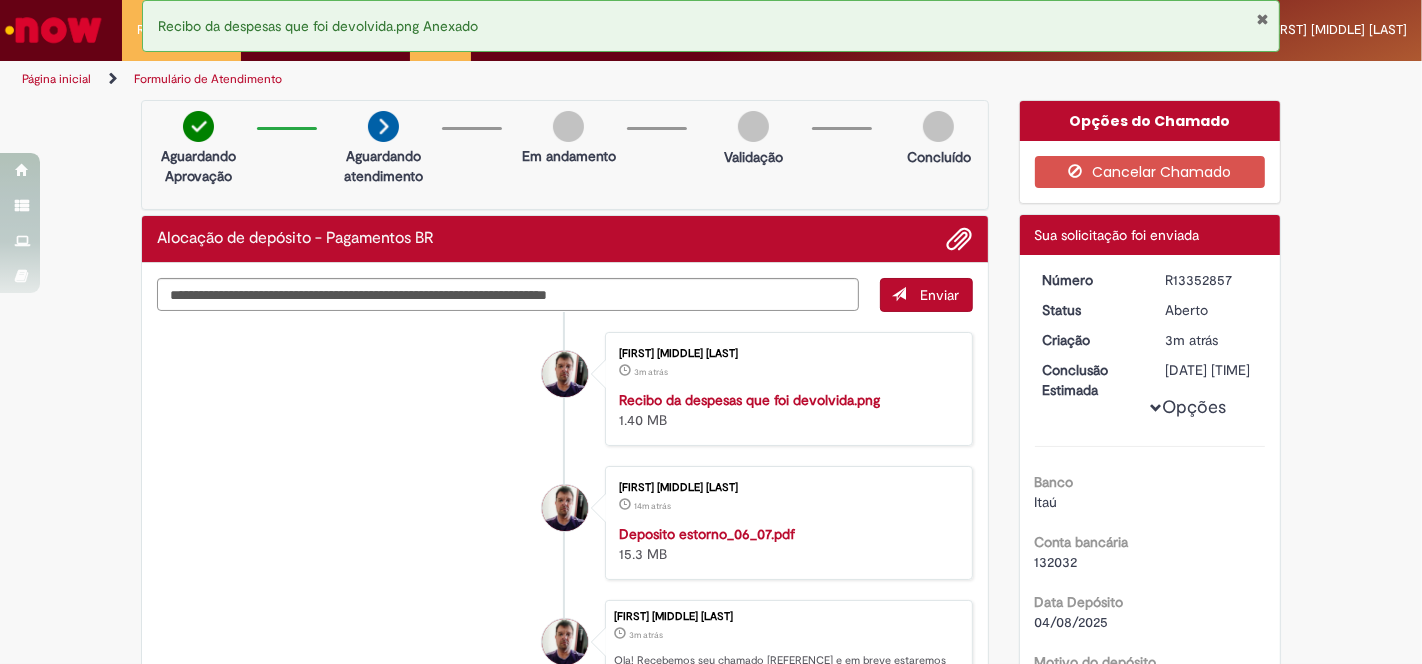 click on "Enviar" at bounding box center (940, 295) 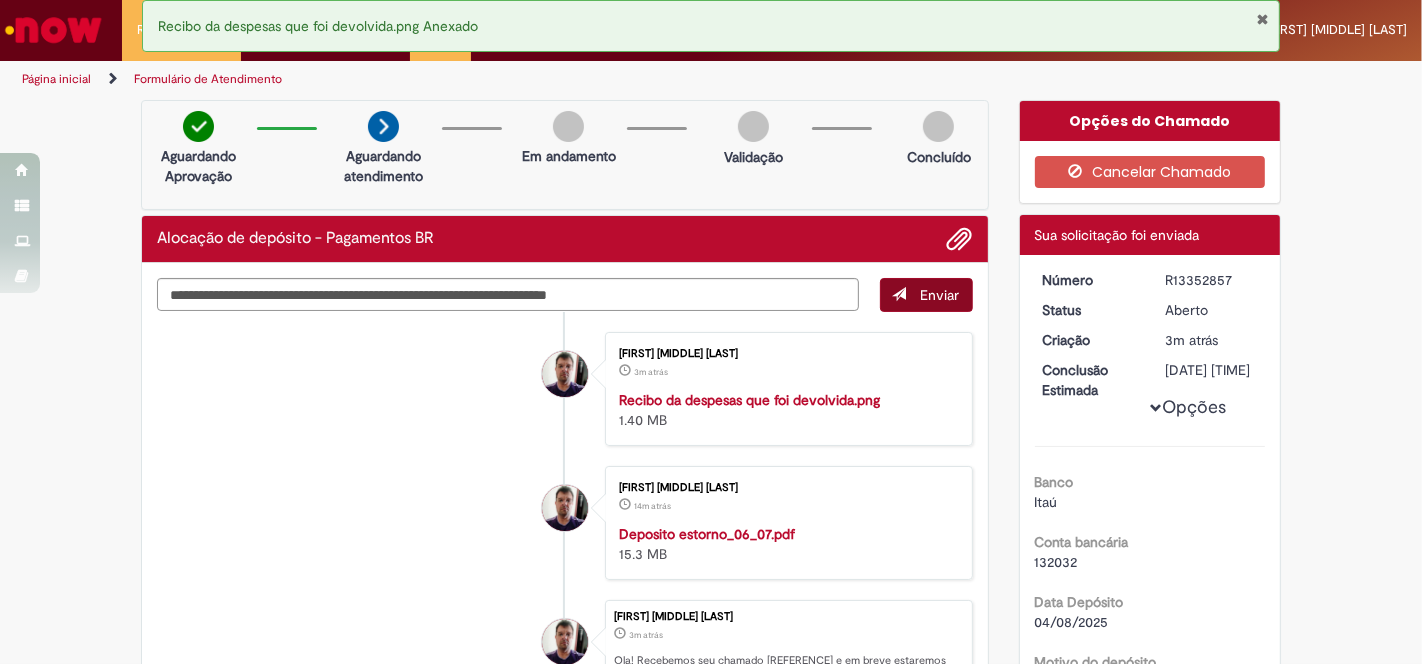 type 